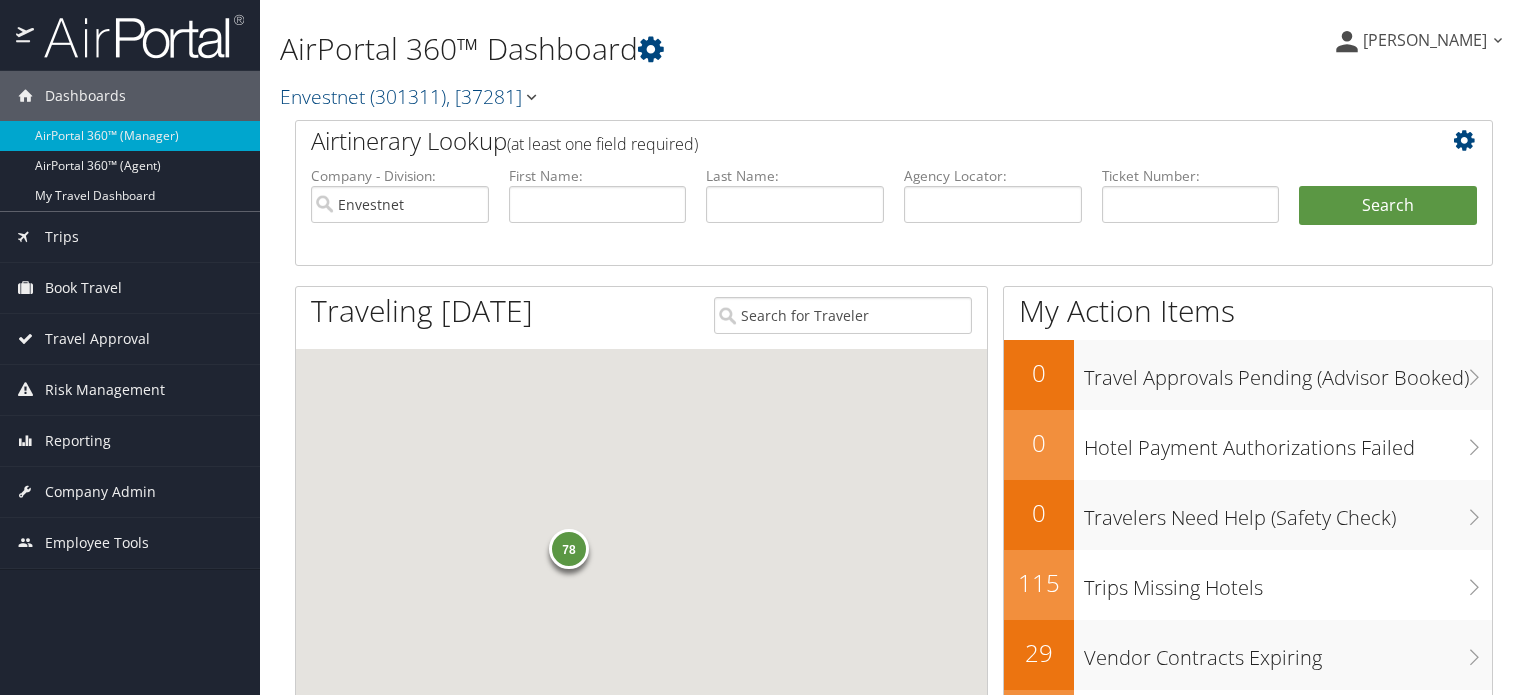 scroll, scrollTop: 0, scrollLeft: 0, axis: both 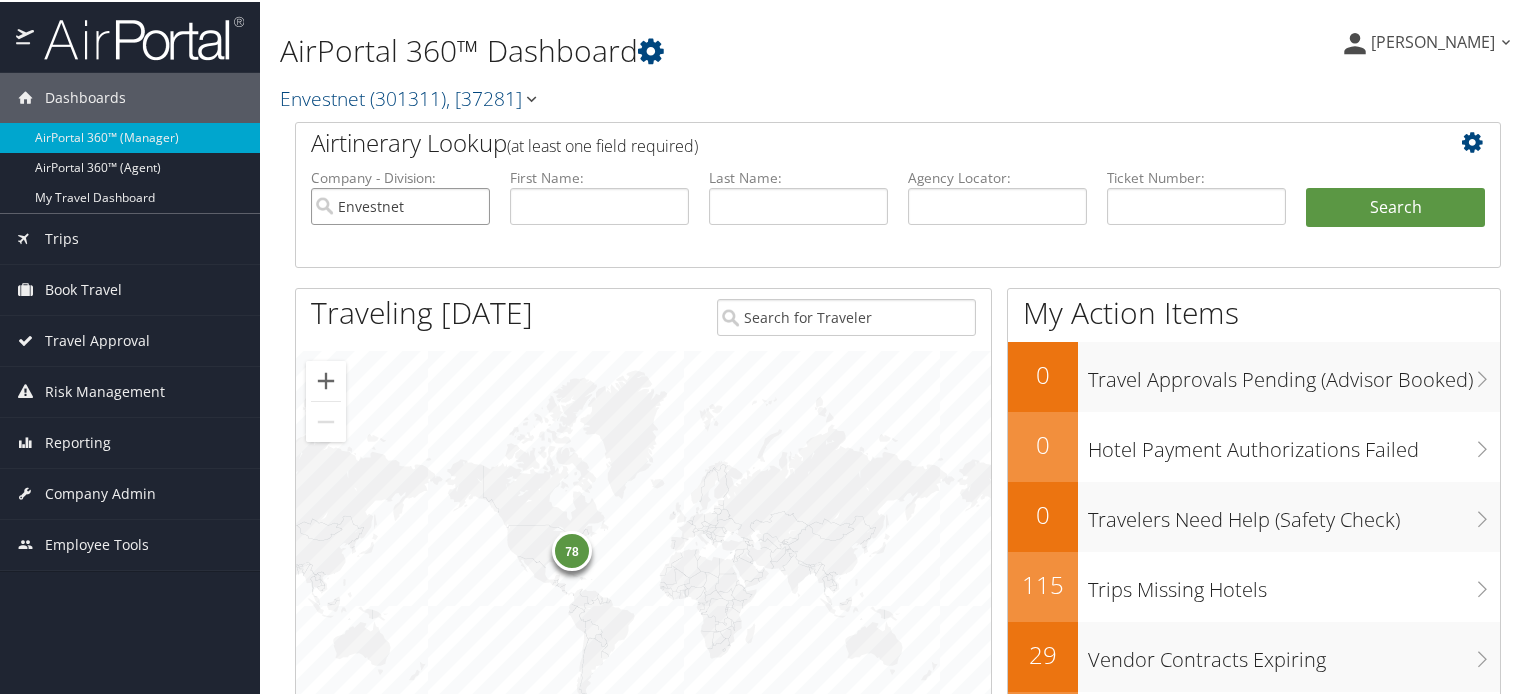 click on "Envestnet" at bounding box center (400, 204) 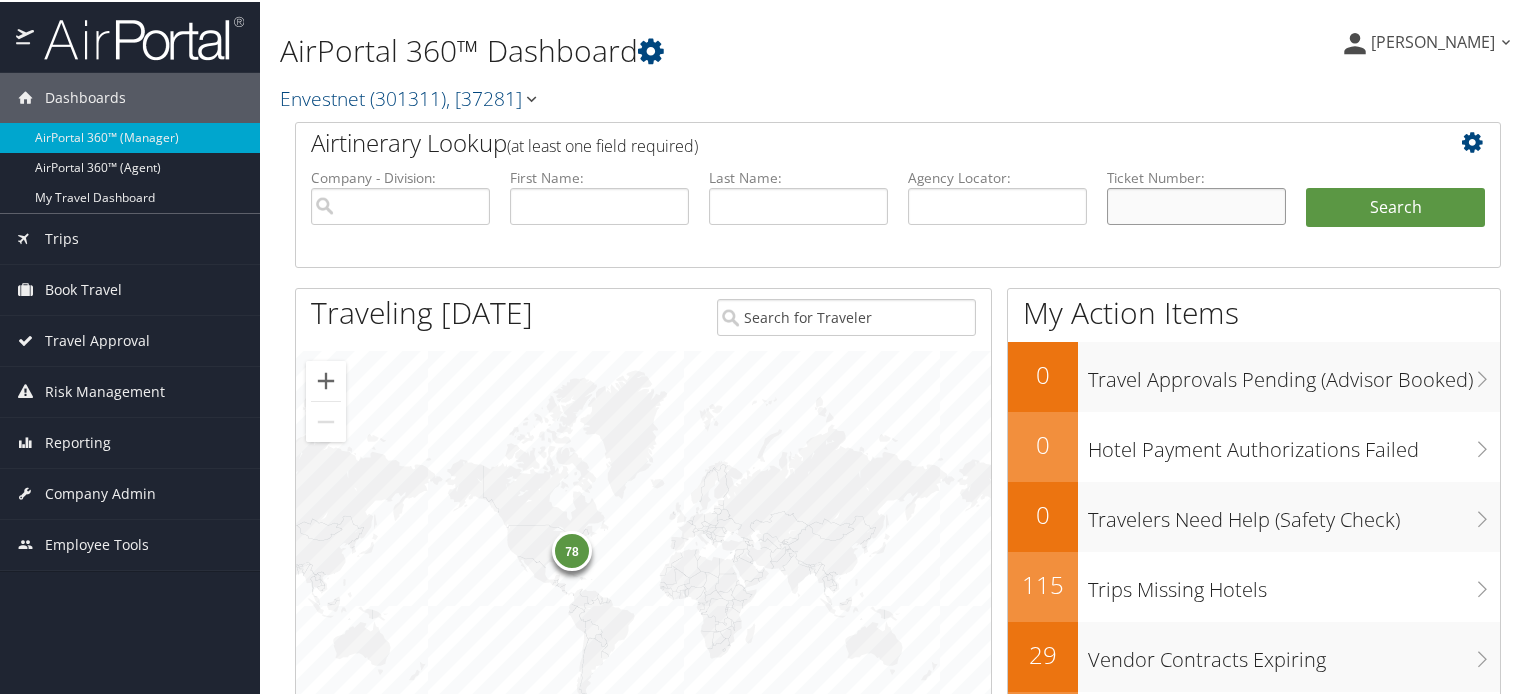 click at bounding box center [1196, 204] 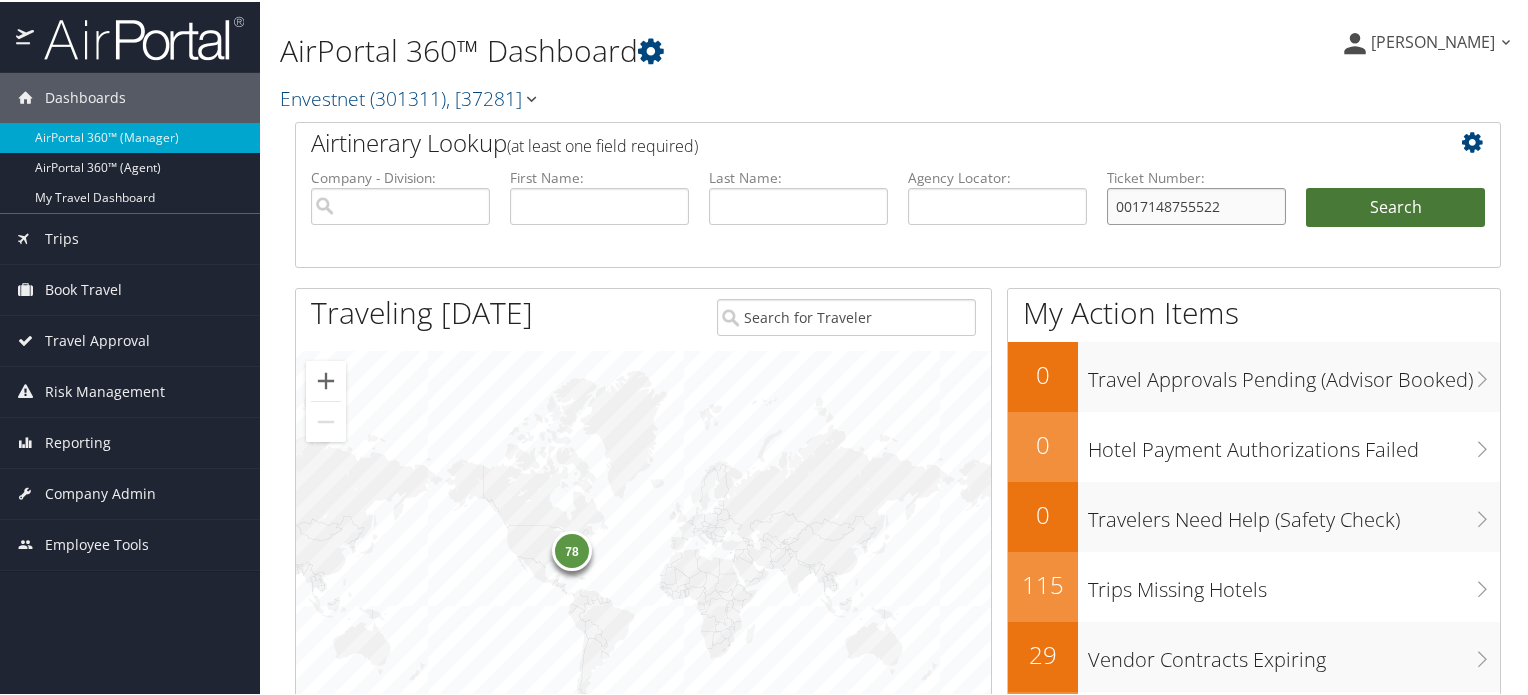 type on "0017148755522" 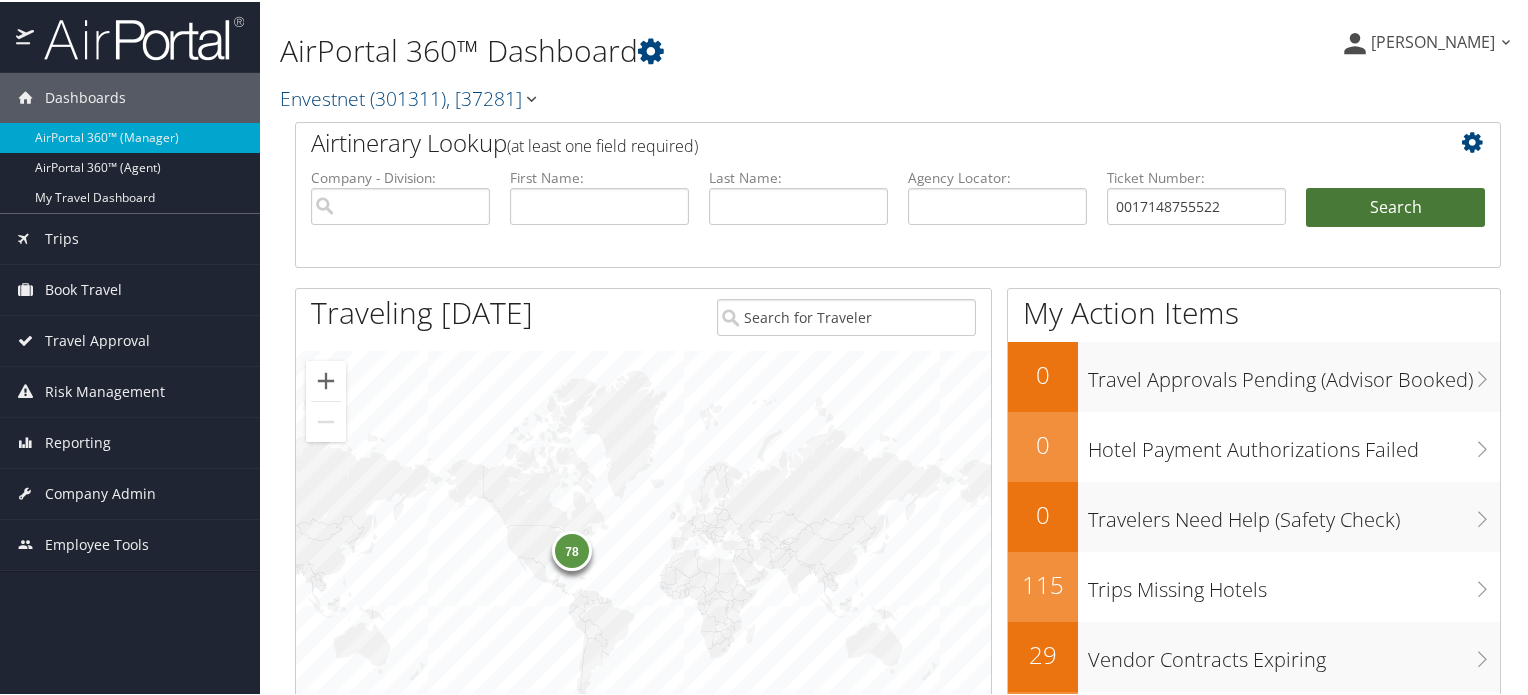 click on "Search" at bounding box center [1395, 206] 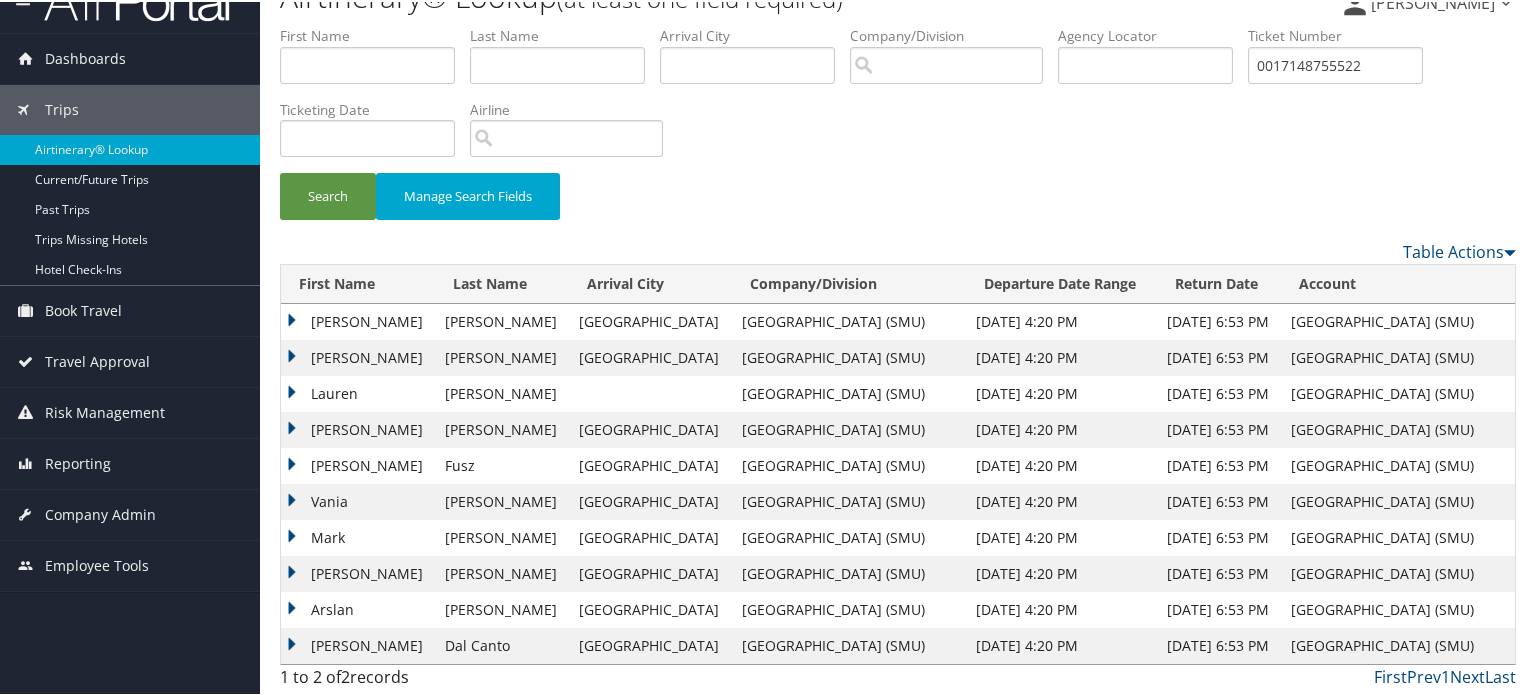 scroll, scrollTop: 40, scrollLeft: 0, axis: vertical 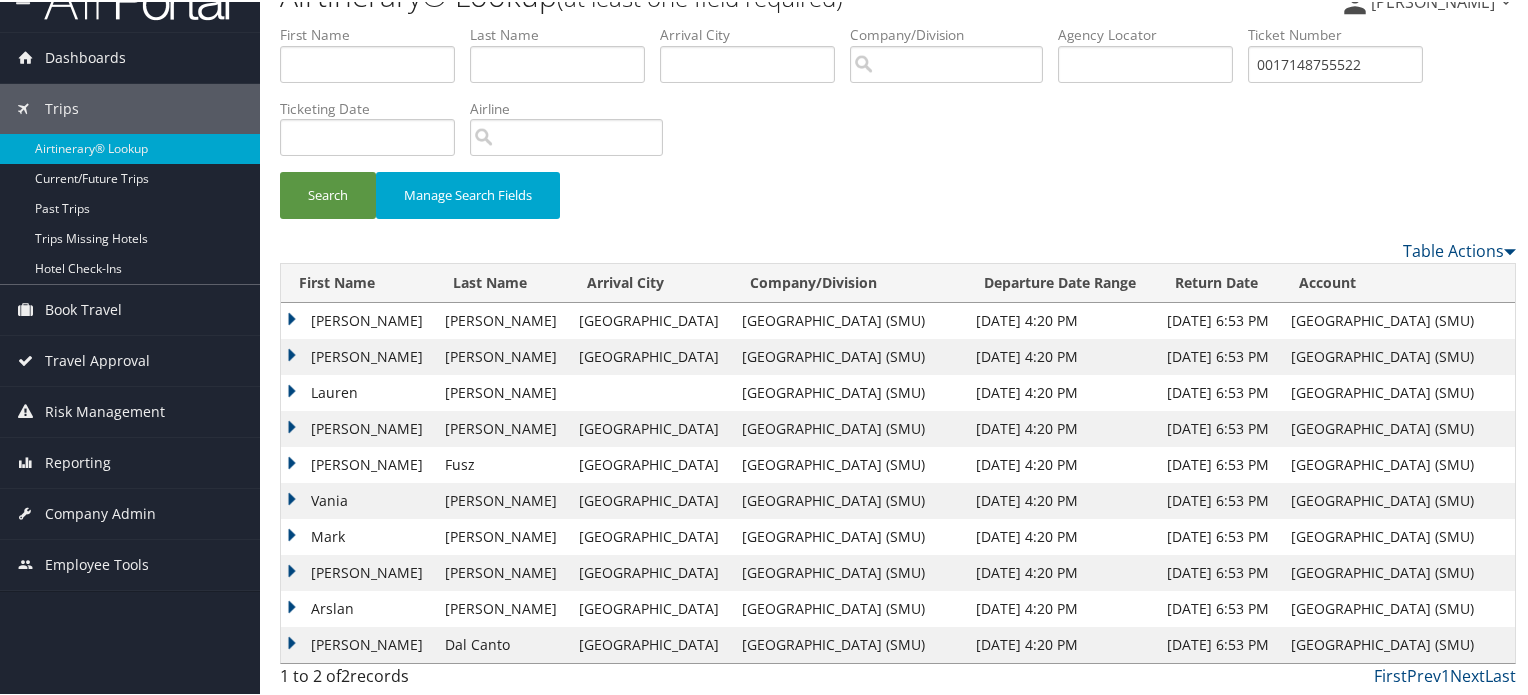 click on "Bradley" at bounding box center (358, 319) 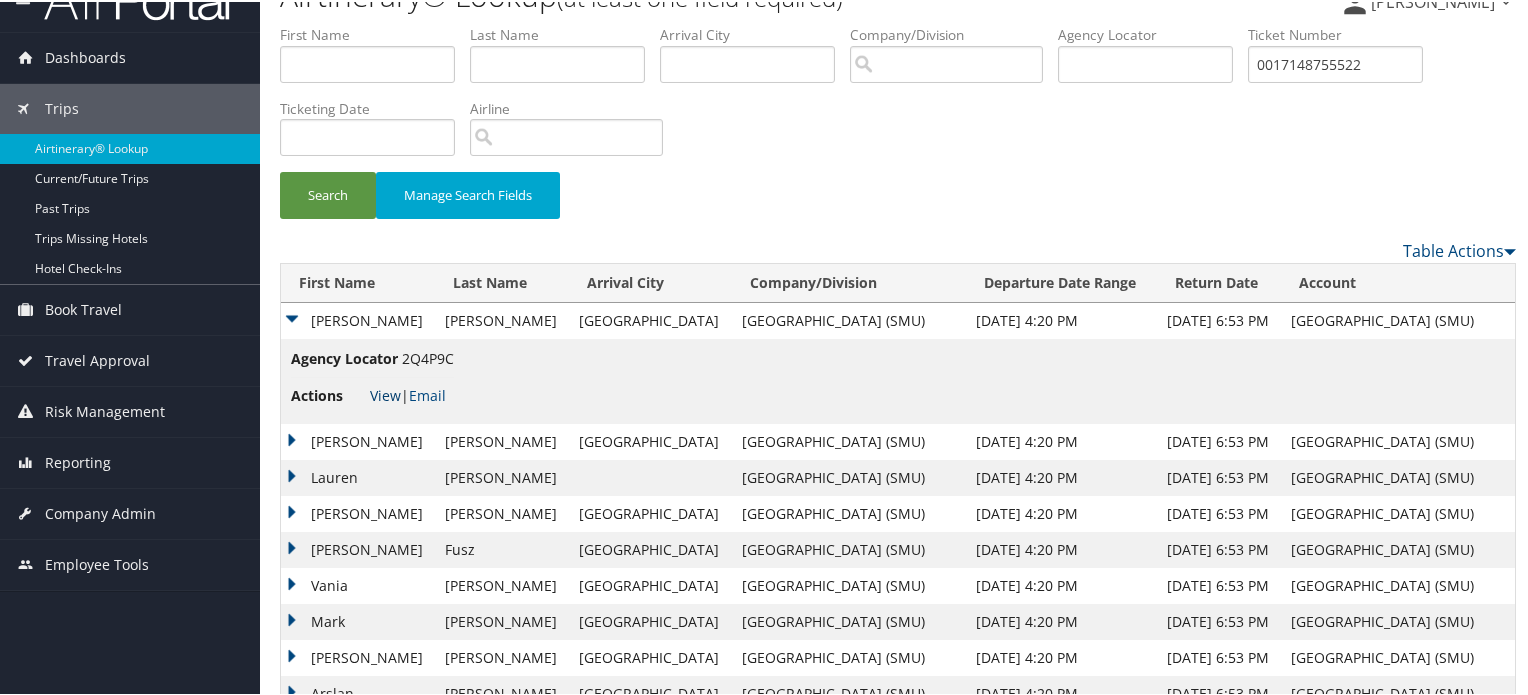 click on "View" at bounding box center (385, 393) 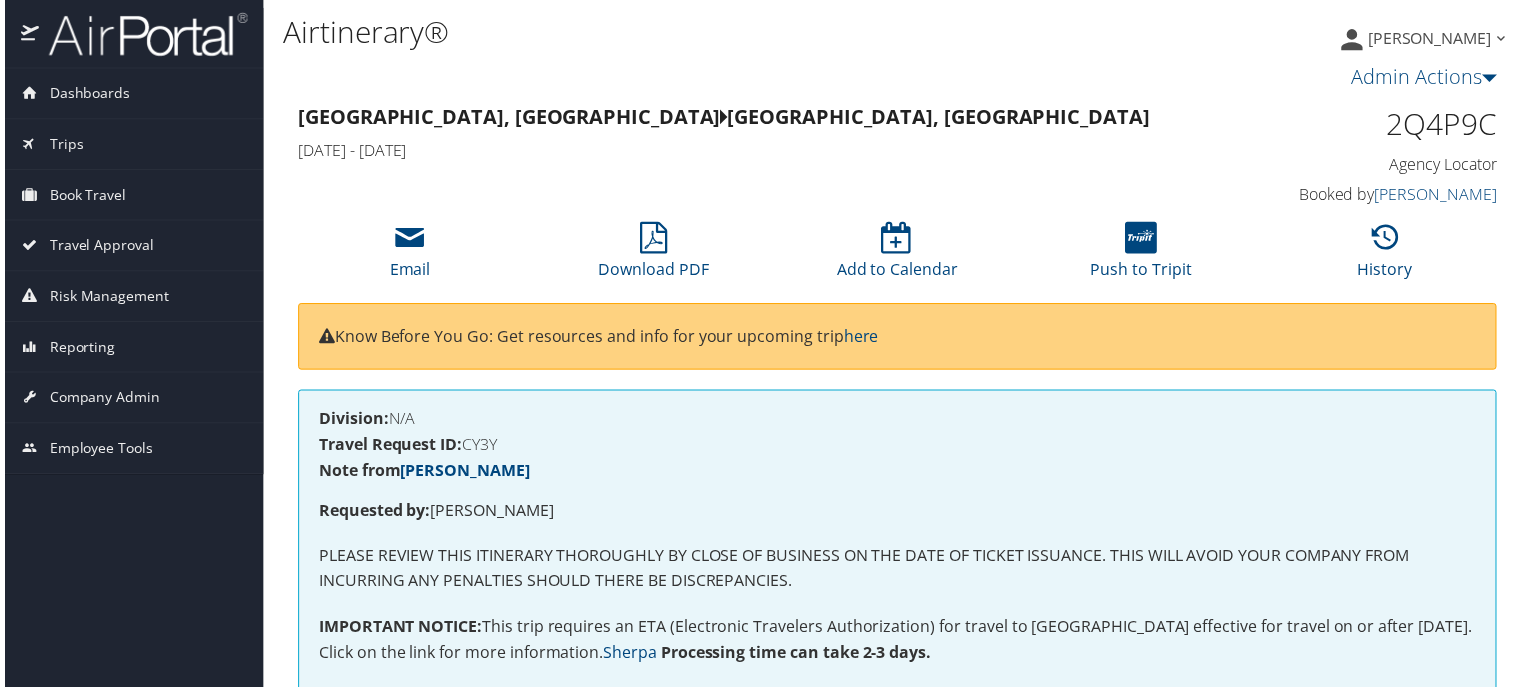 scroll, scrollTop: 0, scrollLeft: 0, axis: both 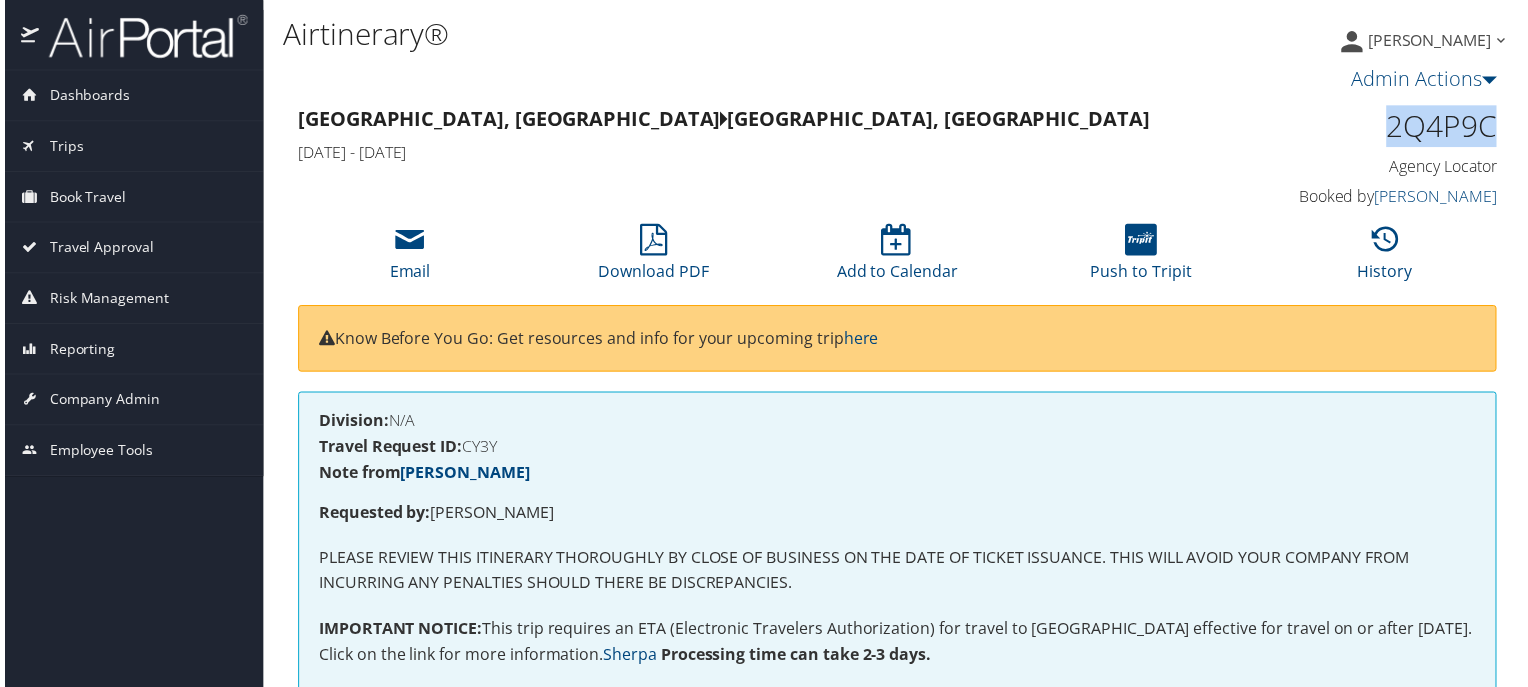 drag, startPoint x: 1387, startPoint y: 133, endPoint x: 1500, endPoint y: 123, distance: 113.44161 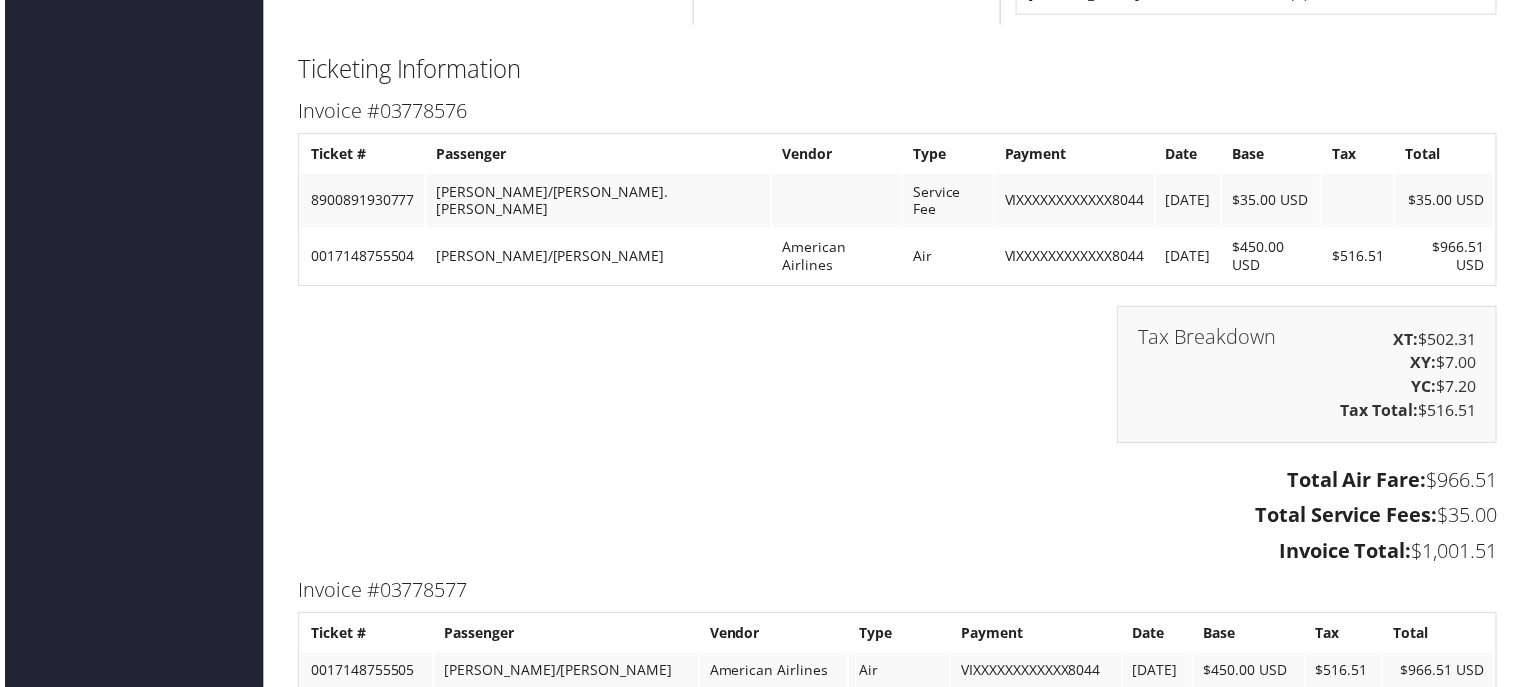 scroll, scrollTop: 6500, scrollLeft: 0, axis: vertical 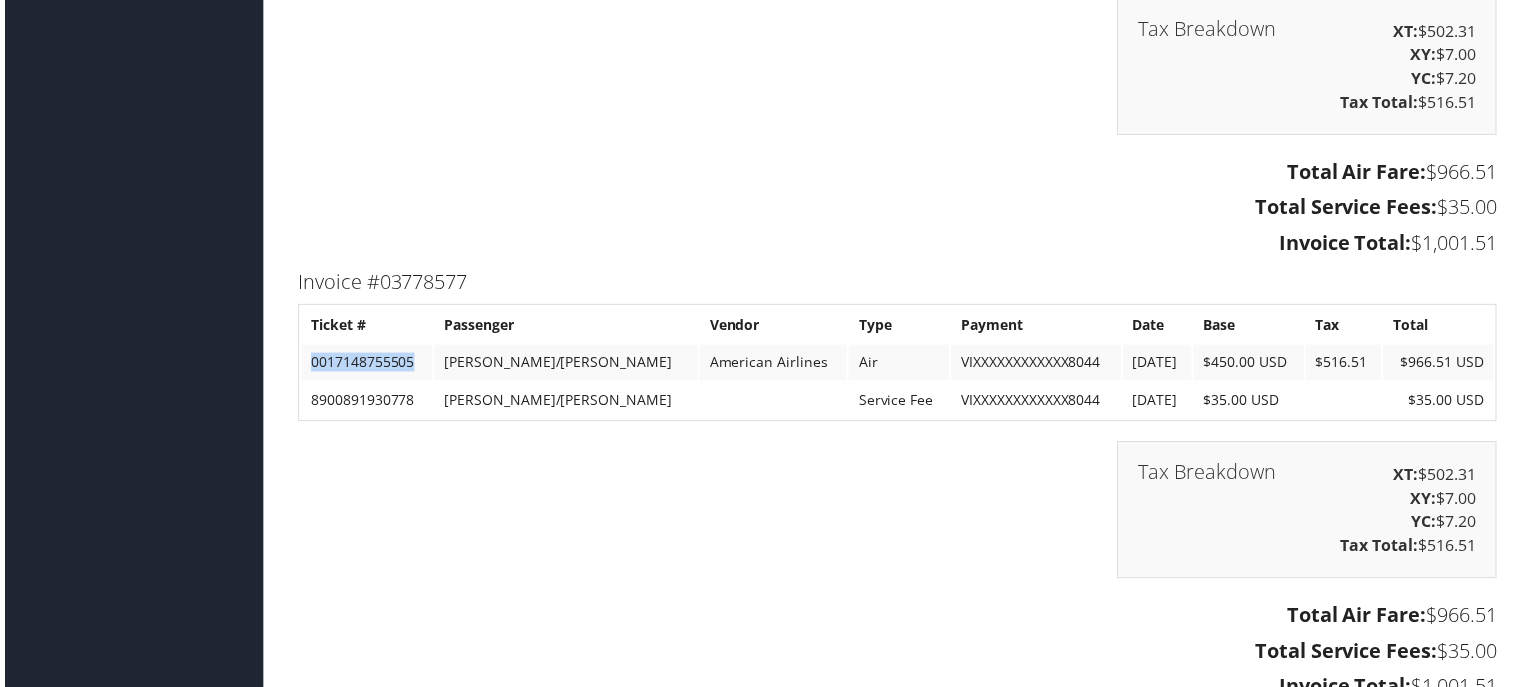drag, startPoint x: 413, startPoint y: 327, endPoint x: 309, endPoint y: 324, distance: 104.04326 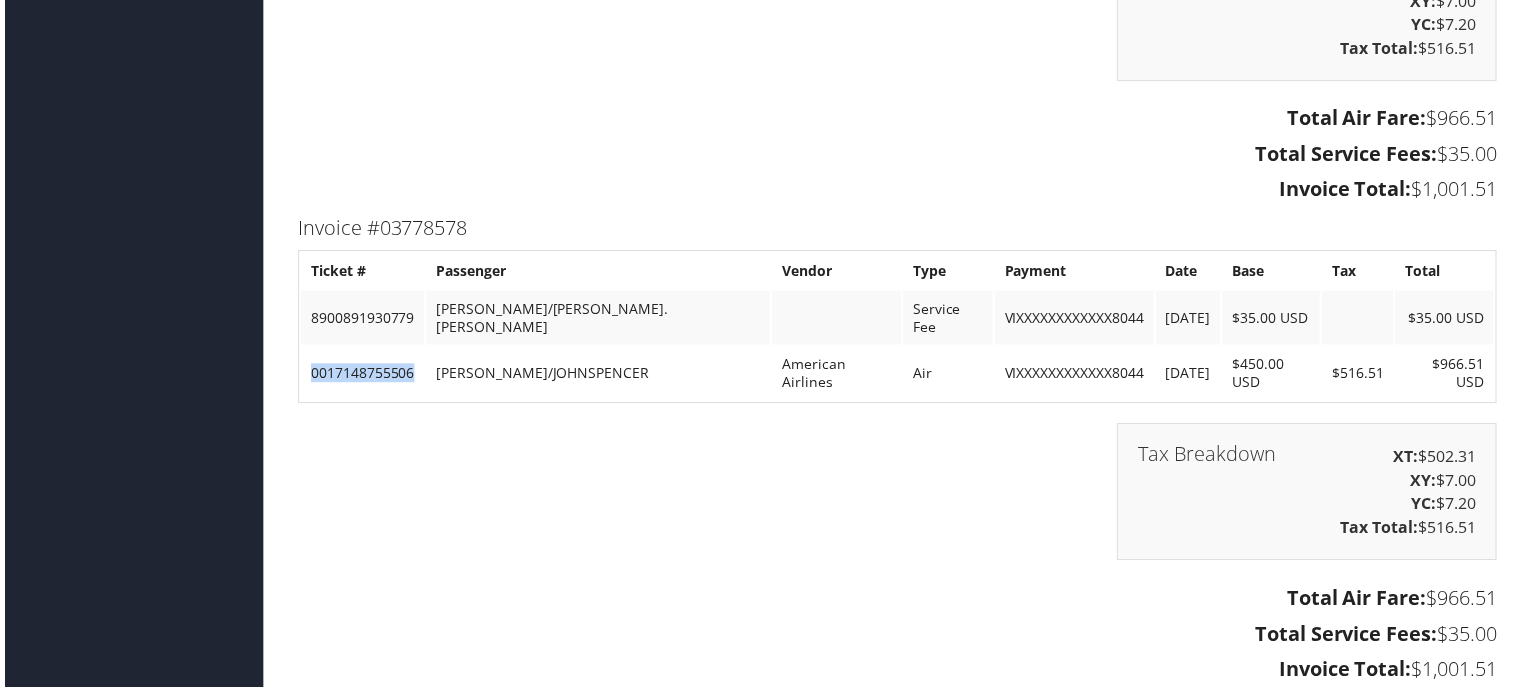 drag, startPoint x: 415, startPoint y: 307, endPoint x: 301, endPoint y: 306, distance: 114.00439 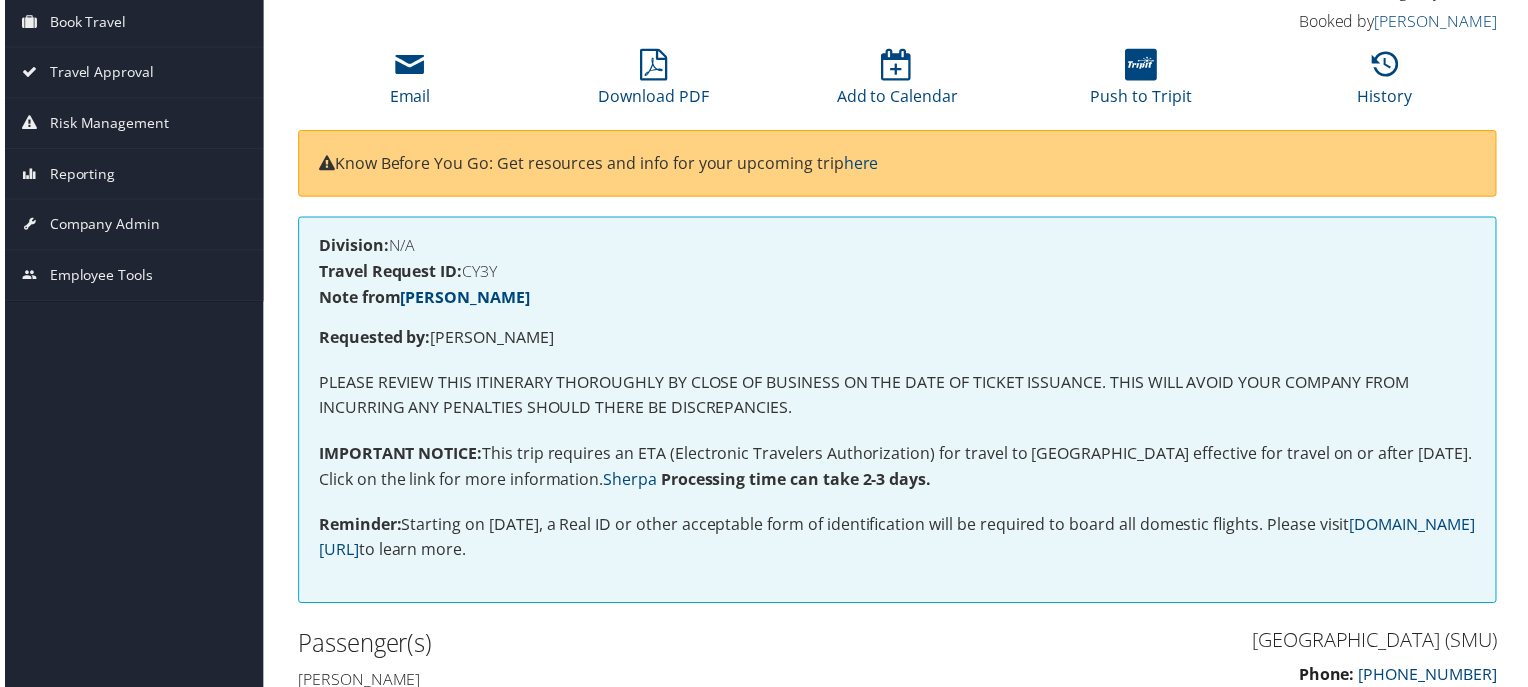 scroll, scrollTop: 0, scrollLeft: 0, axis: both 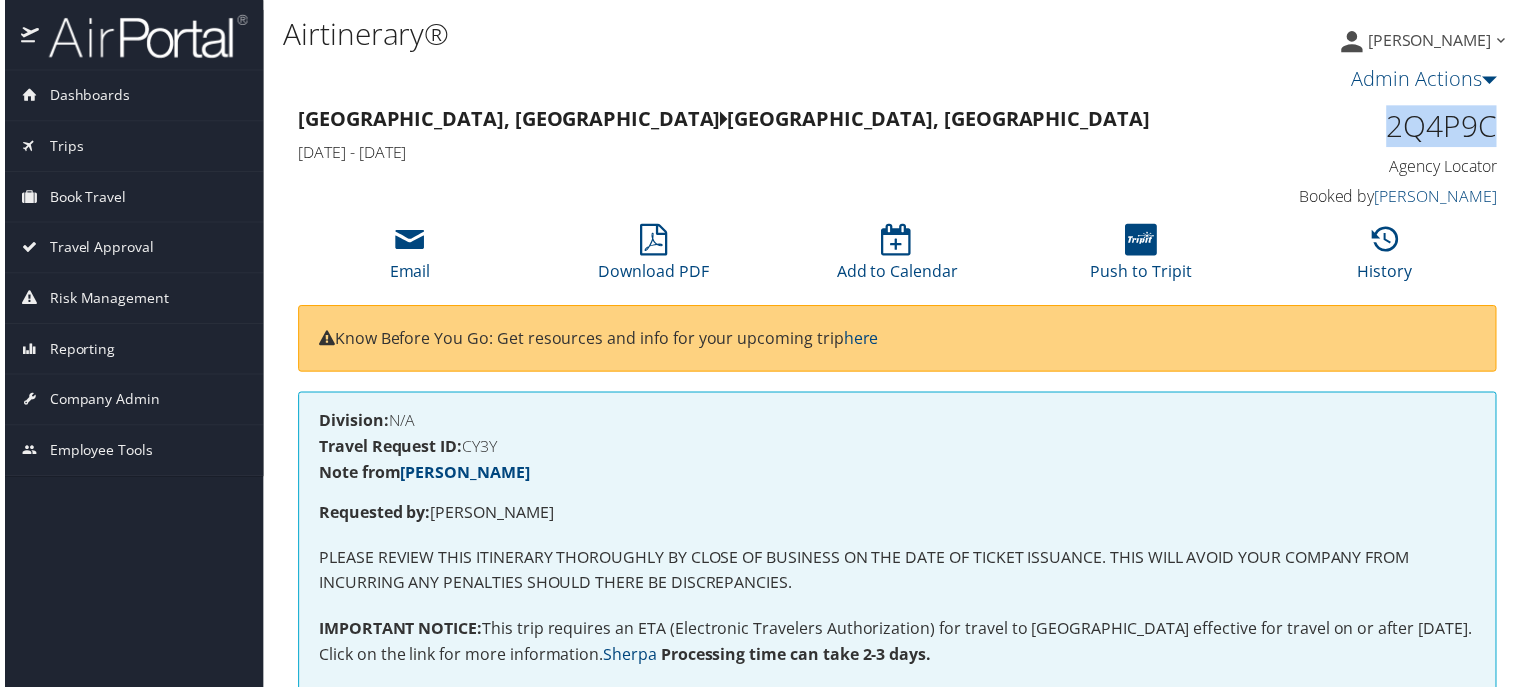 drag, startPoint x: 1380, startPoint y: 130, endPoint x: 1491, endPoint y: 129, distance: 111.0045 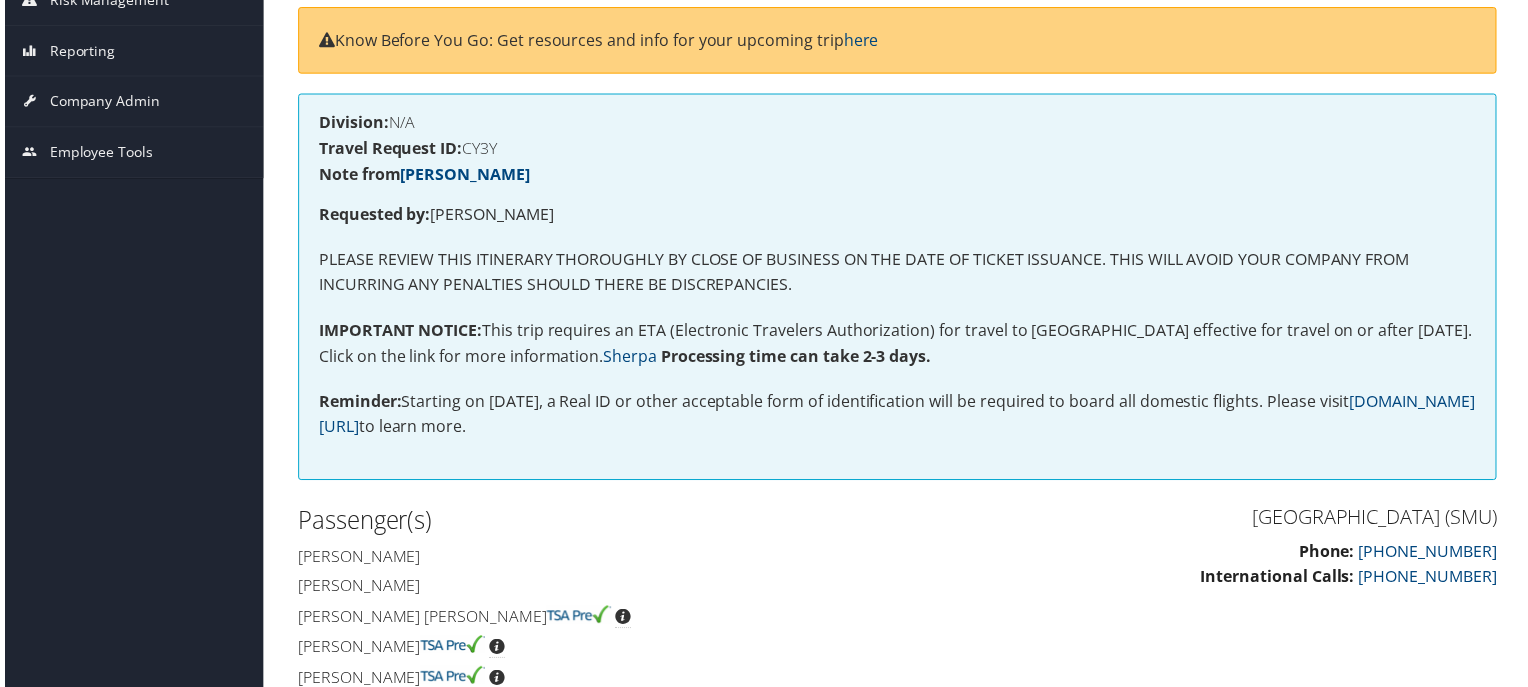 scroll, scrollTop: 0, scrollLeft: 0, axis: both 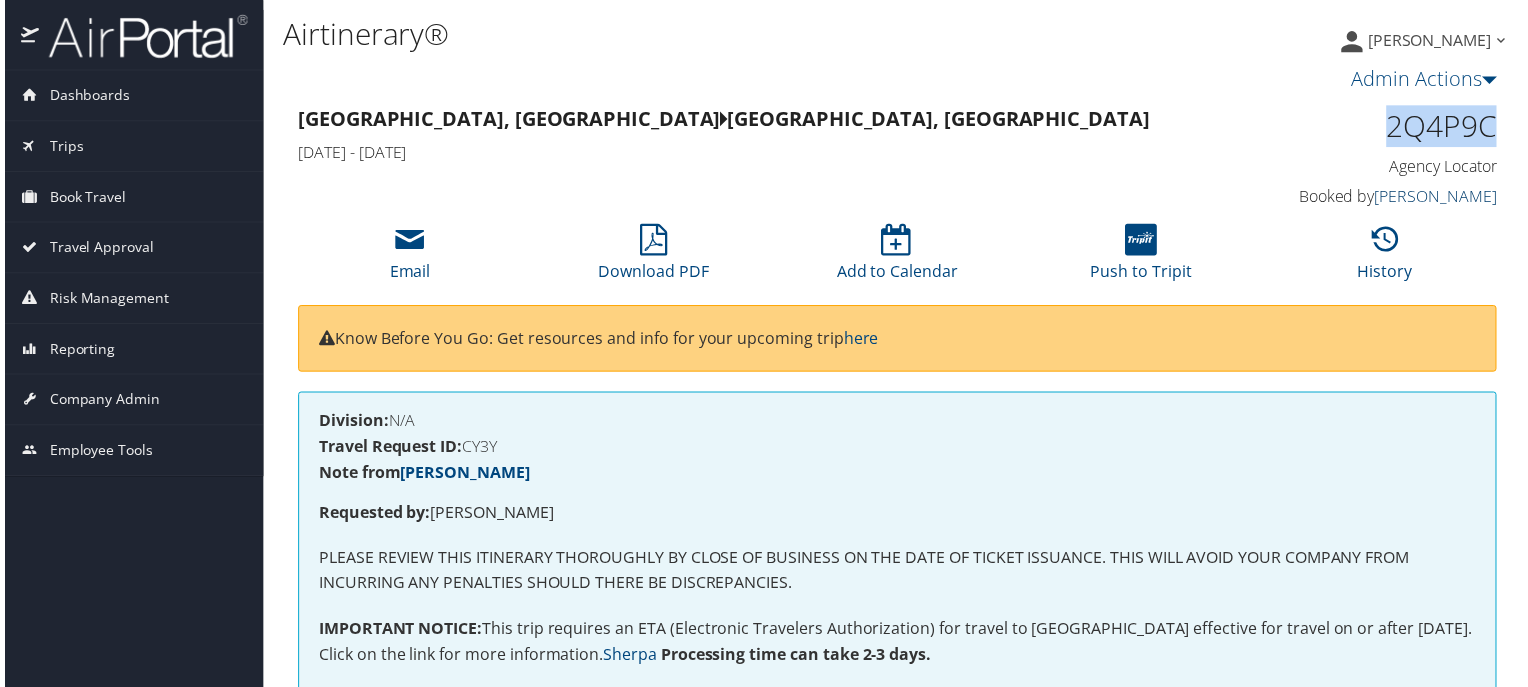 copy on "2Q4P9C" 